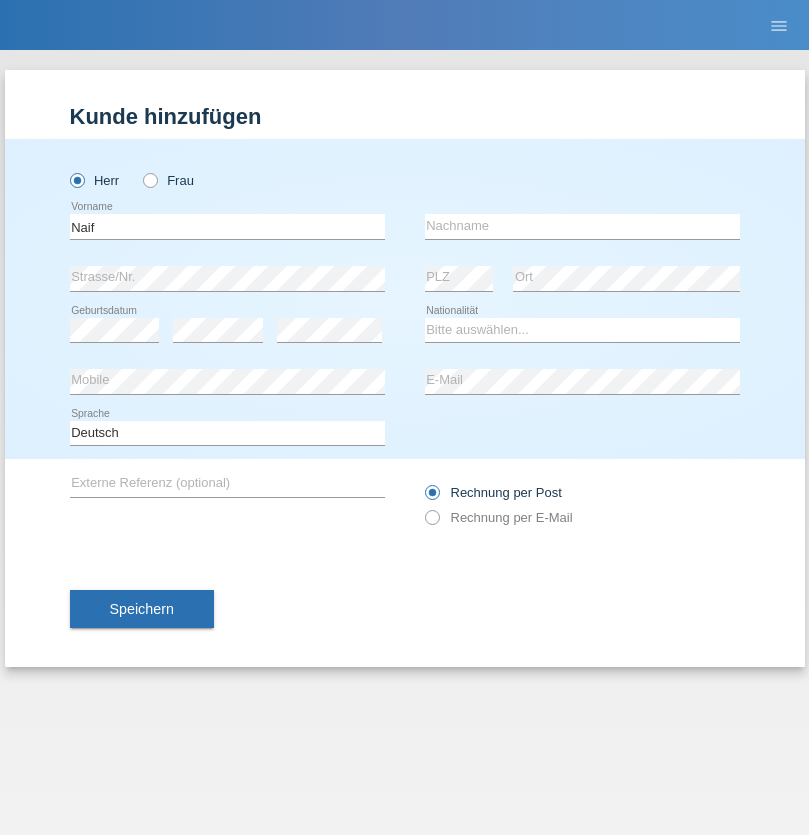 scroll, scrollTop: 0, scrollLeft: 0, axis: both 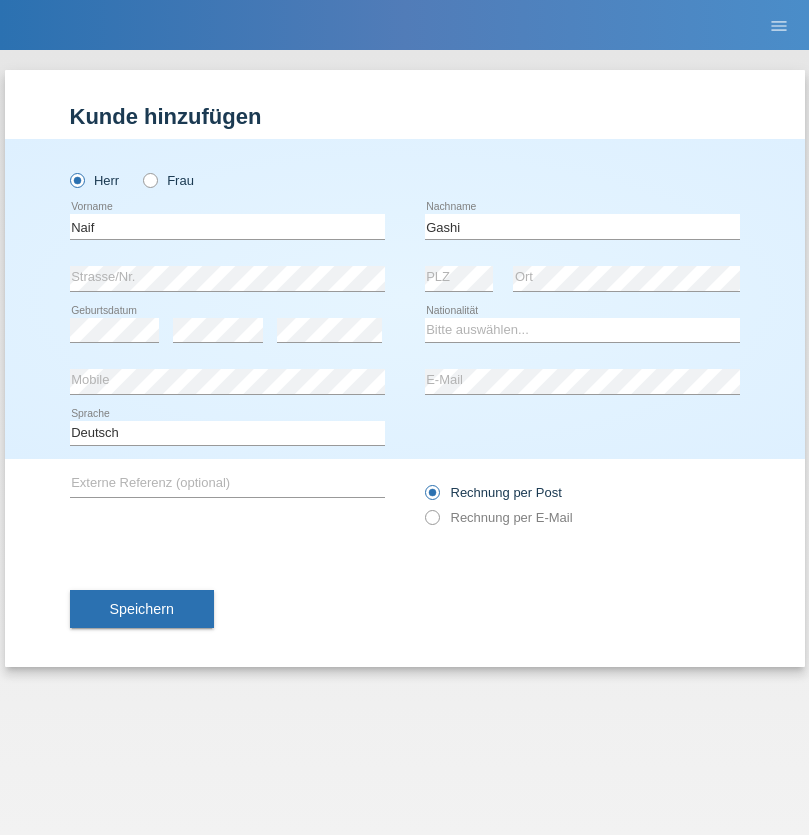 type on "Gashi" 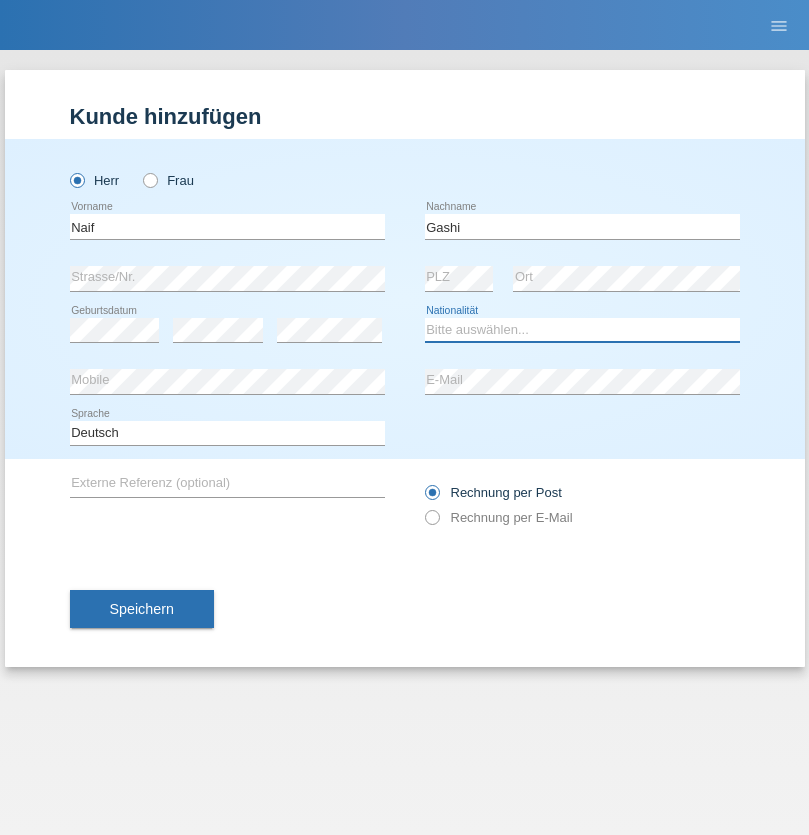 select on "CH" 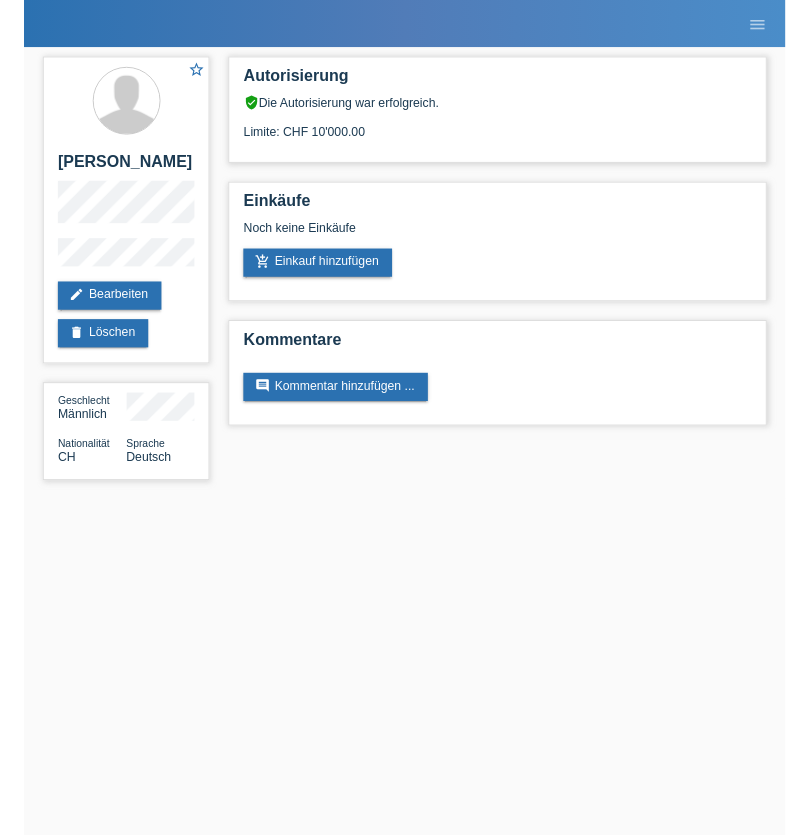 scroll, scrollTop: 0, scrollLeft: 0, axis: both 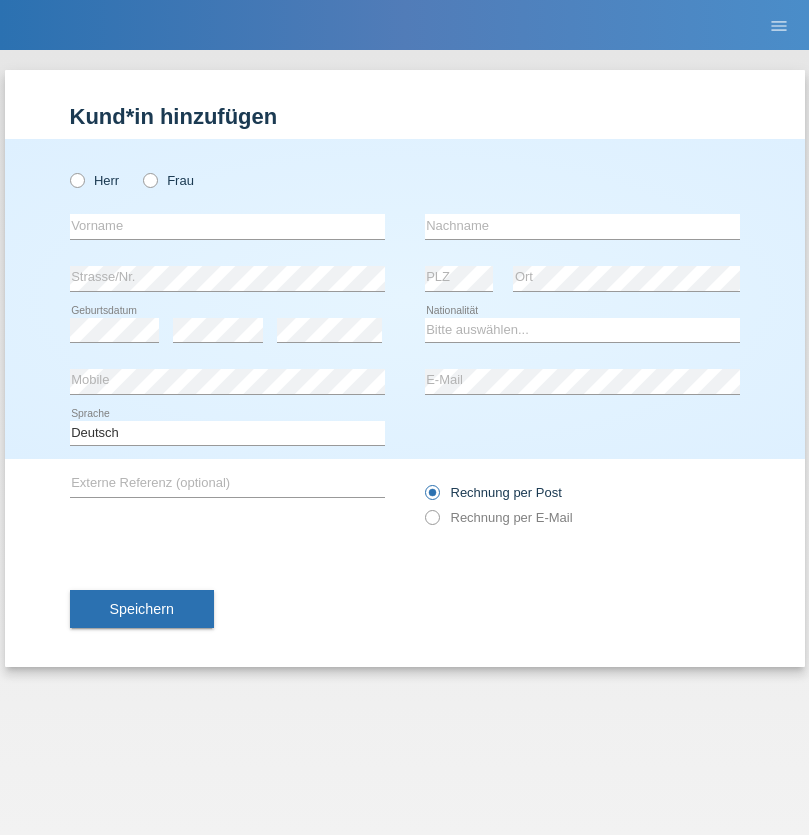 radio on "true" 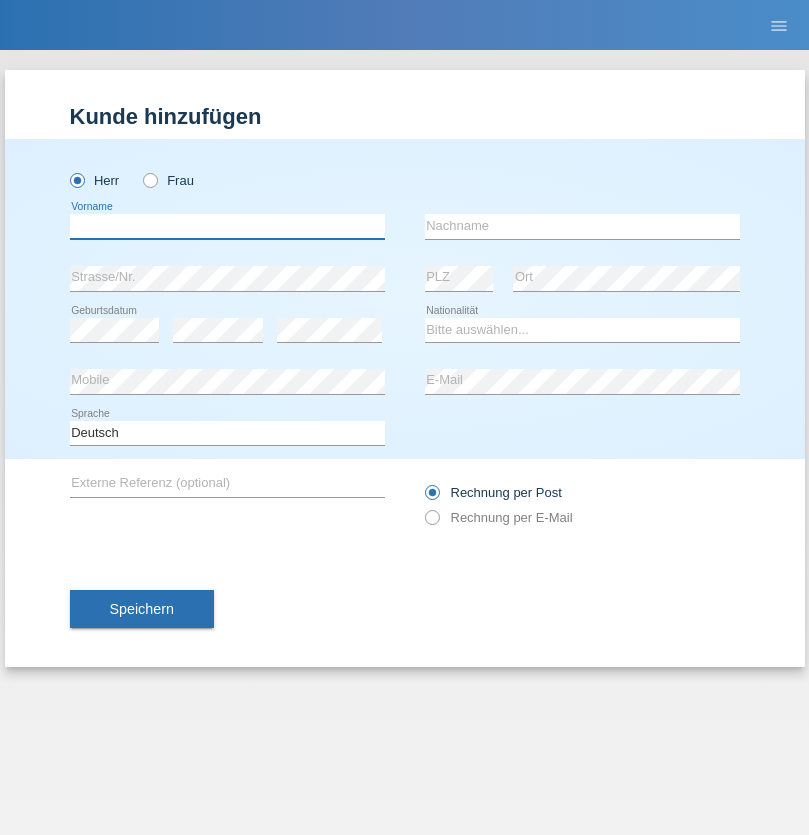 click at bounding box center (227, 226) 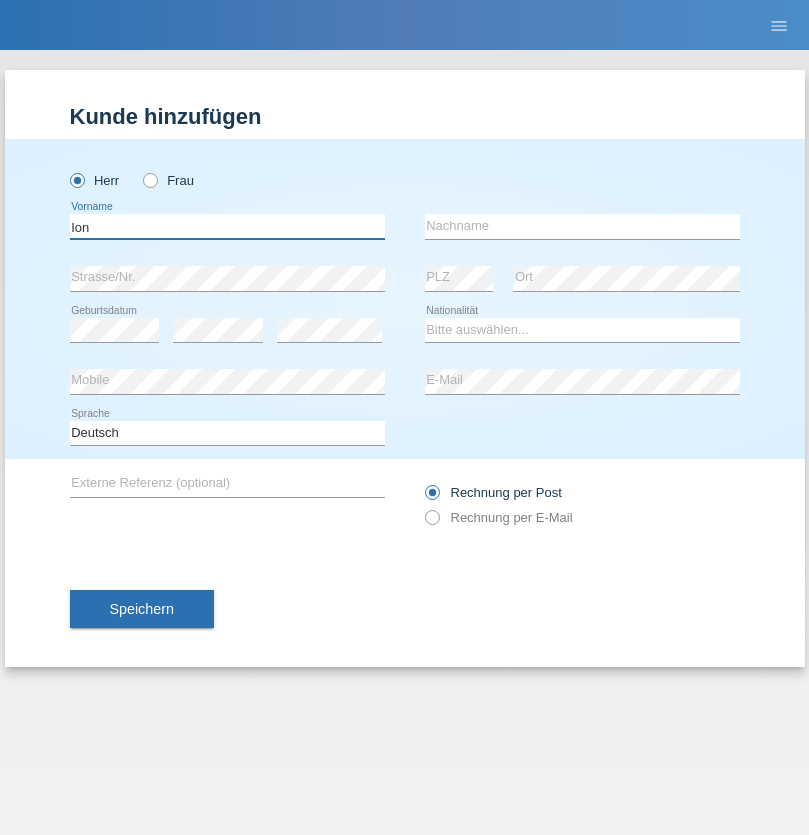 type on "Ion" 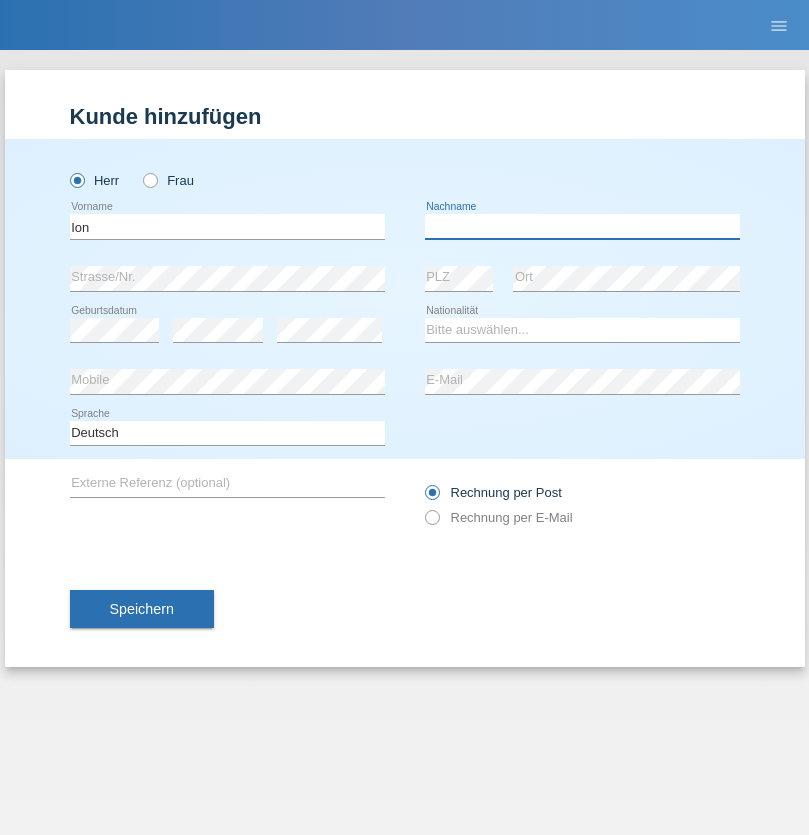 click at bounding box center (582, 226) 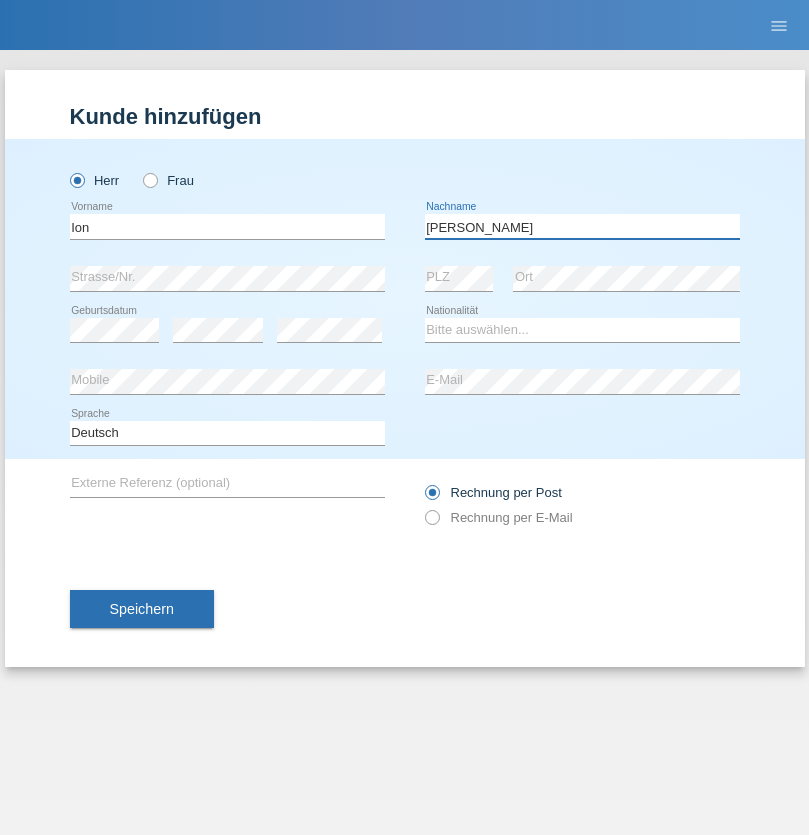 type on "[PERSON_NAME]" 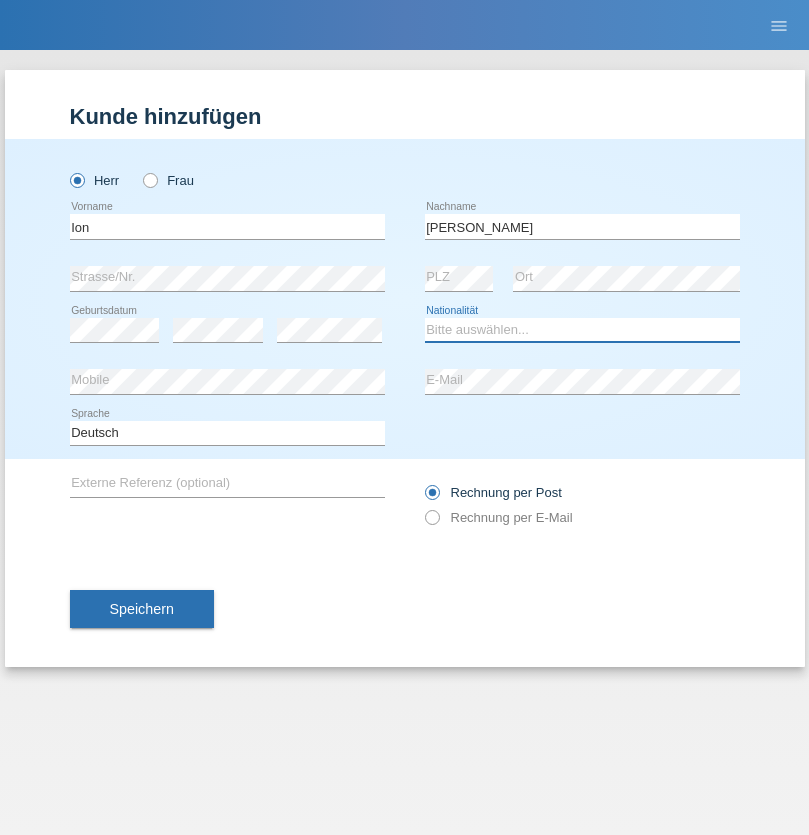 select on "OM" 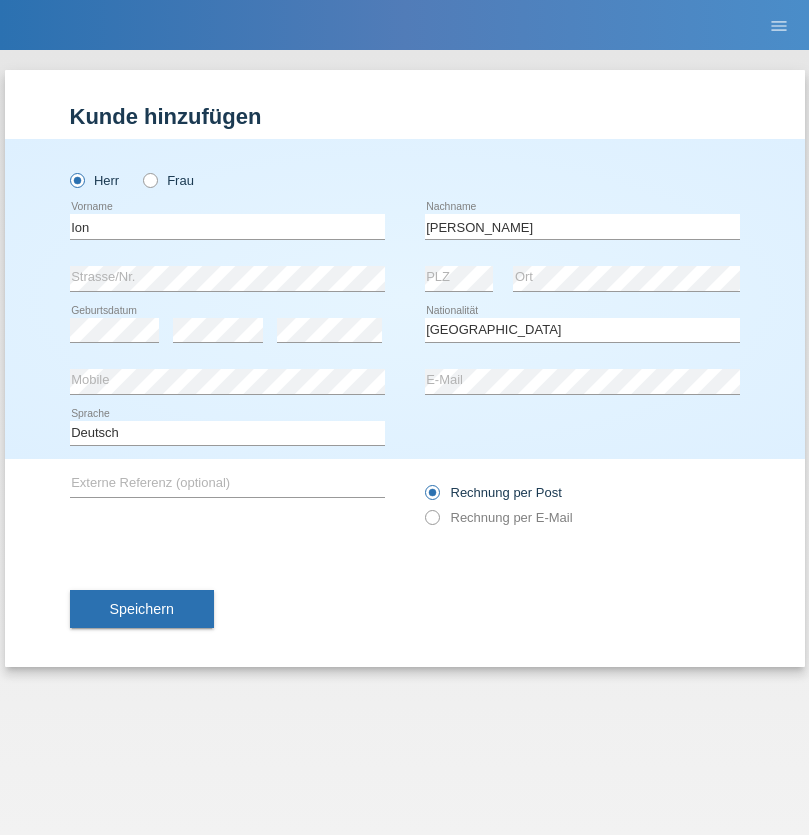 select on "C" 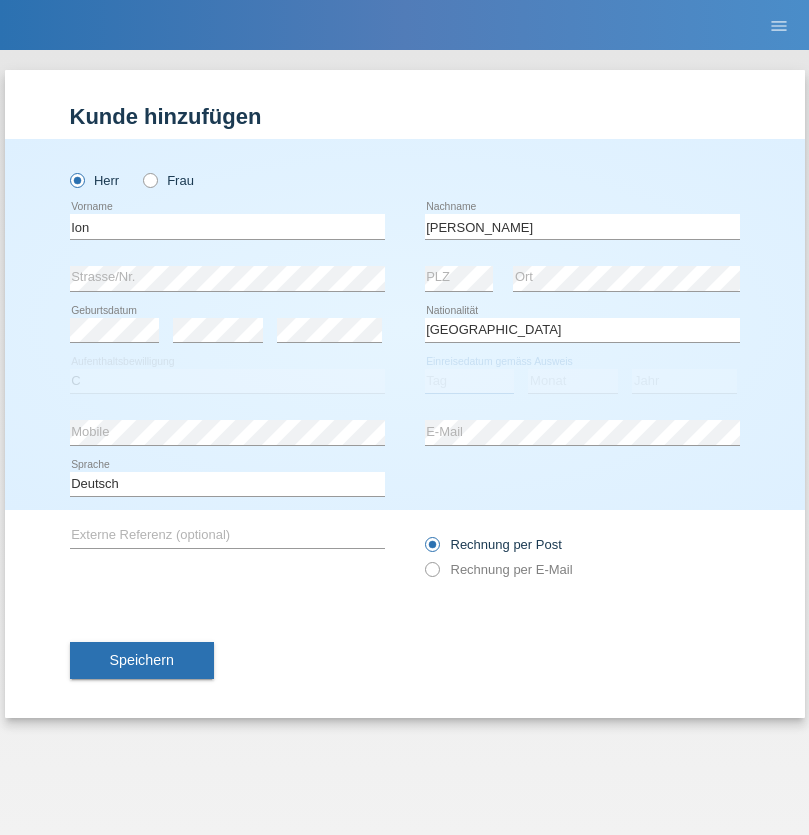 select on "01" 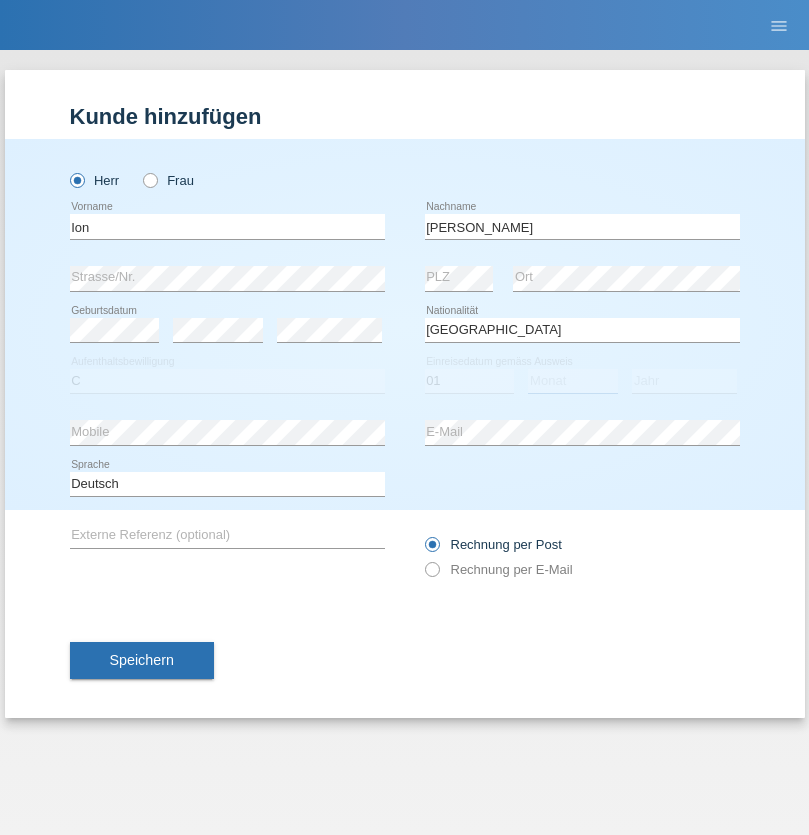 select on "01" 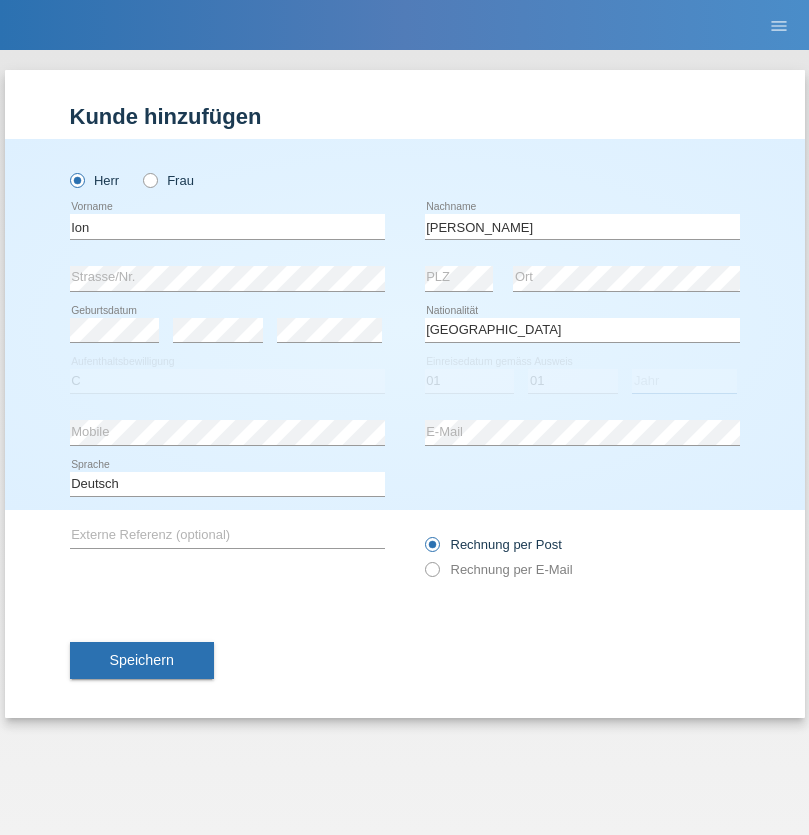 select on "2021" 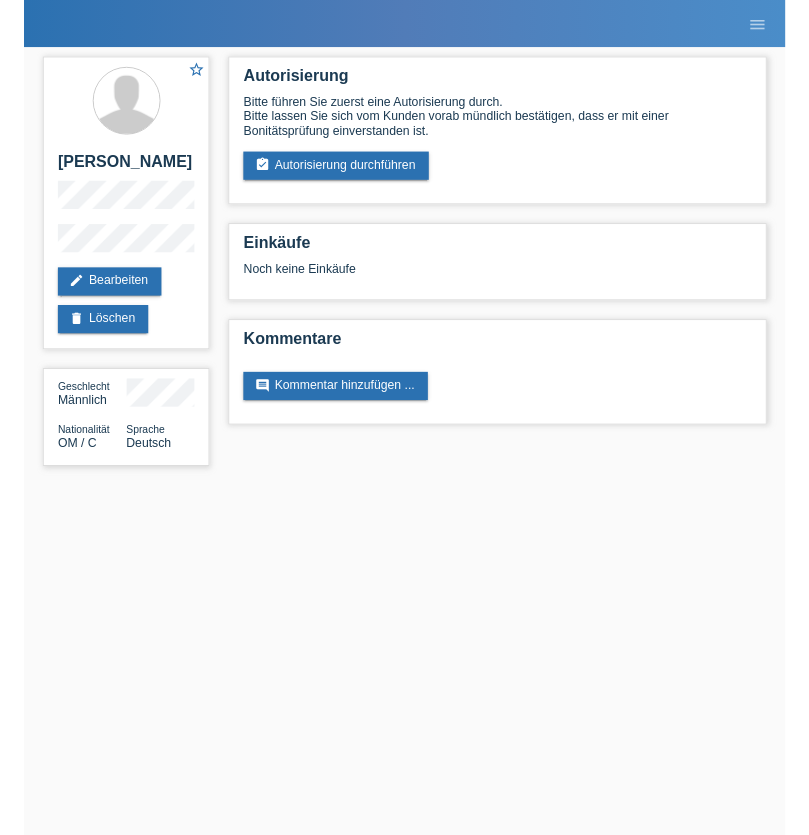scroll, scrollTop: 0, scrollLeft: 0, axis: both 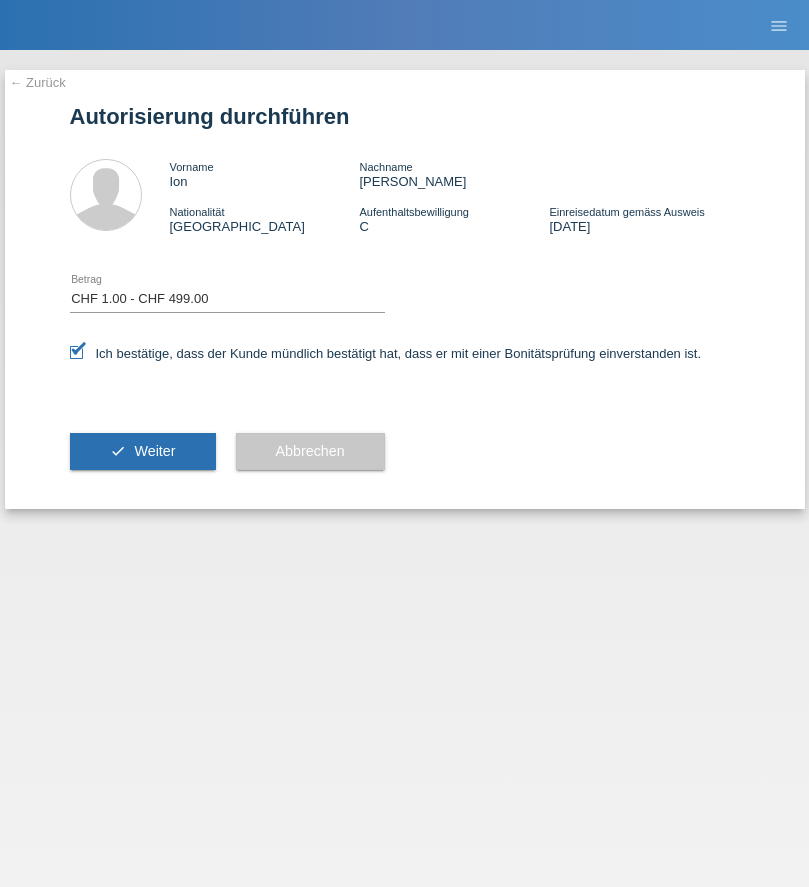 select on "1" 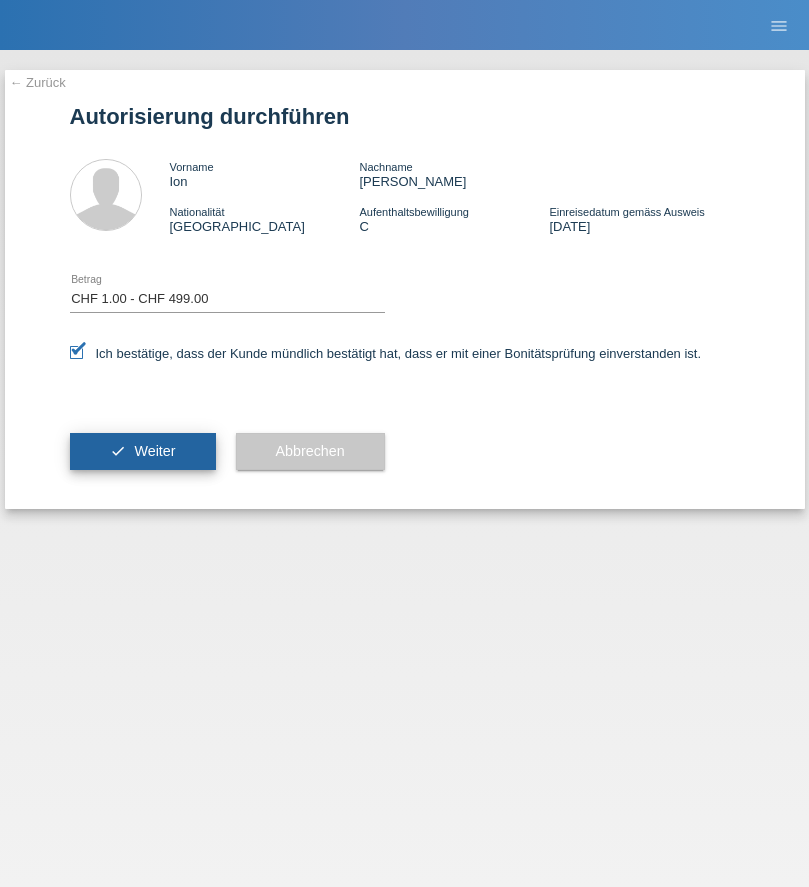 click on "Weiter" at bounding box center [154, 451] 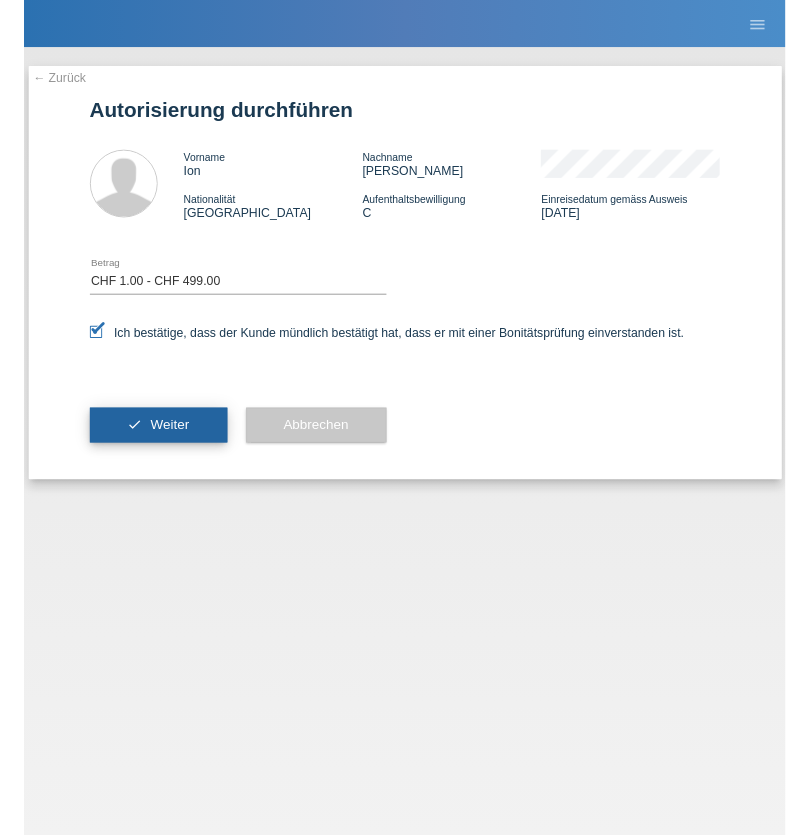 scroll, scrollTop: 0, scrollLeft: 0, axis: both 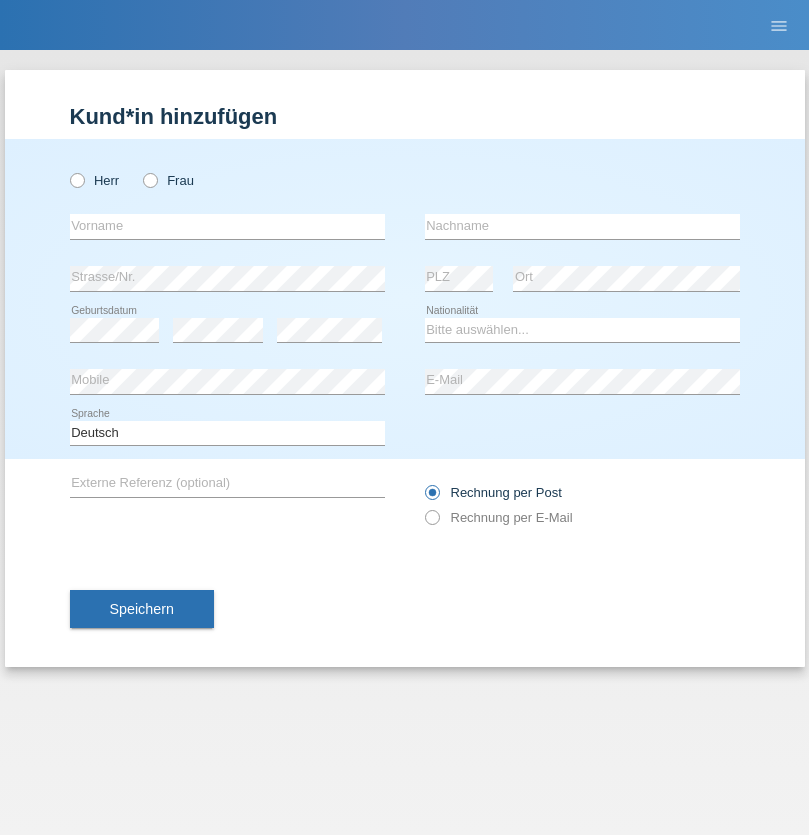 radio on "true" 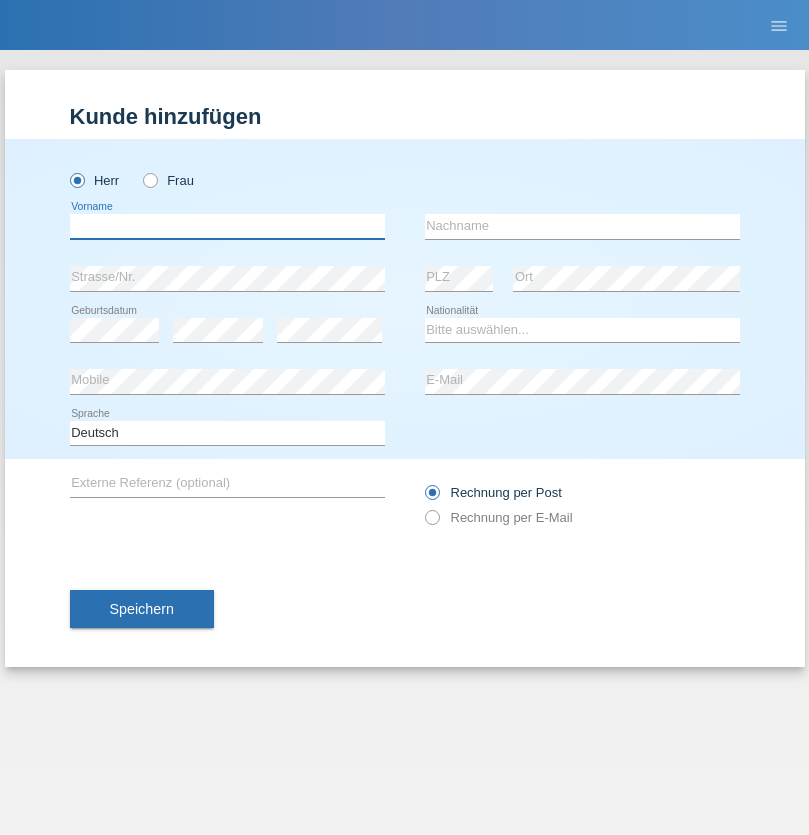 click at bounding box center (227, 226) 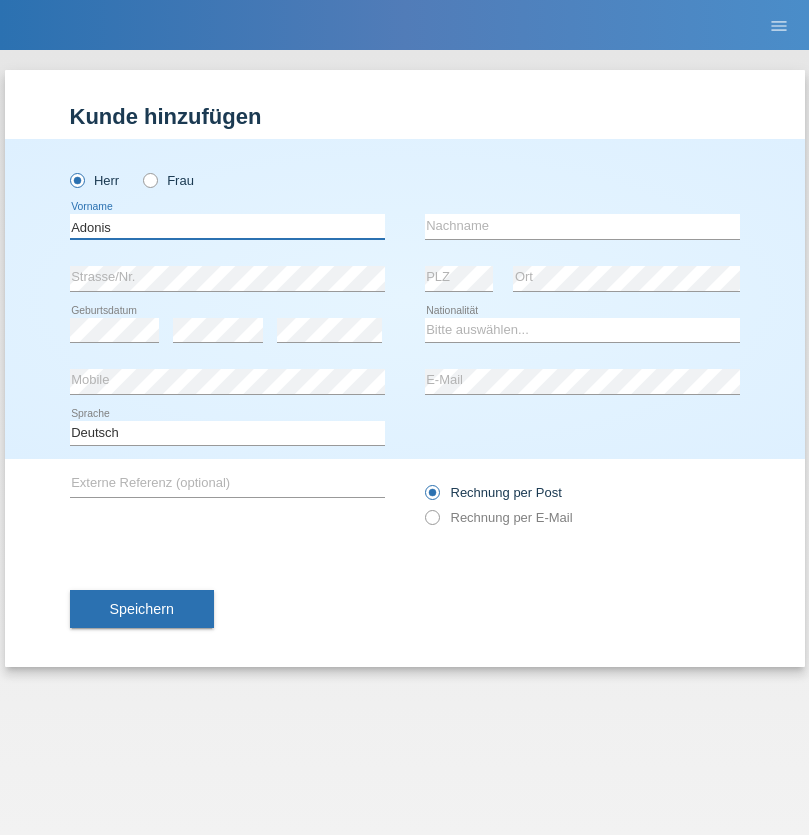 type on "Adonis" 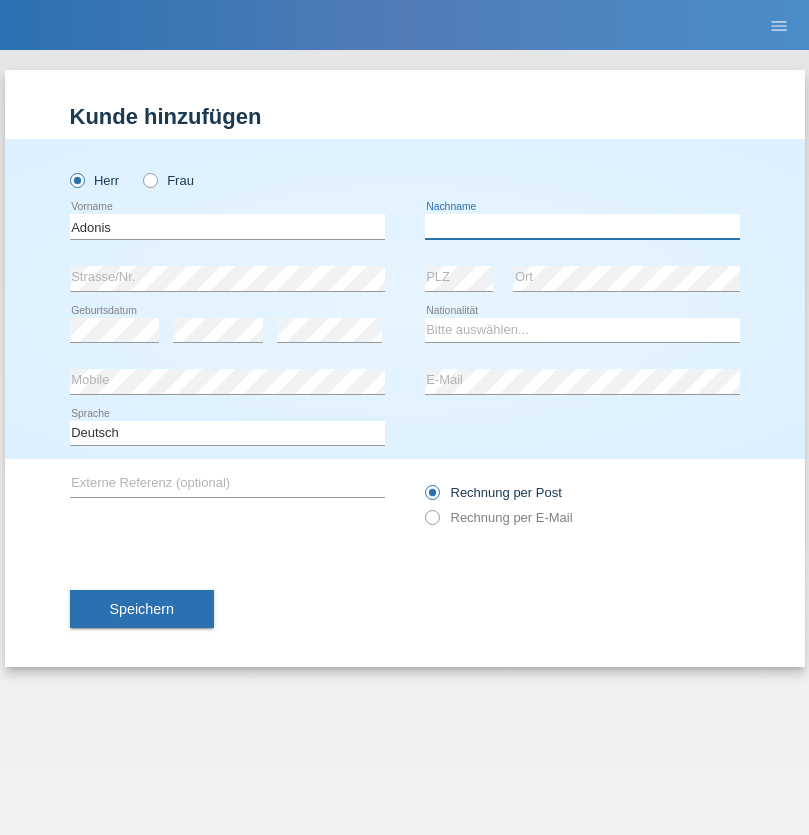 click at bounding box center [582, 226] 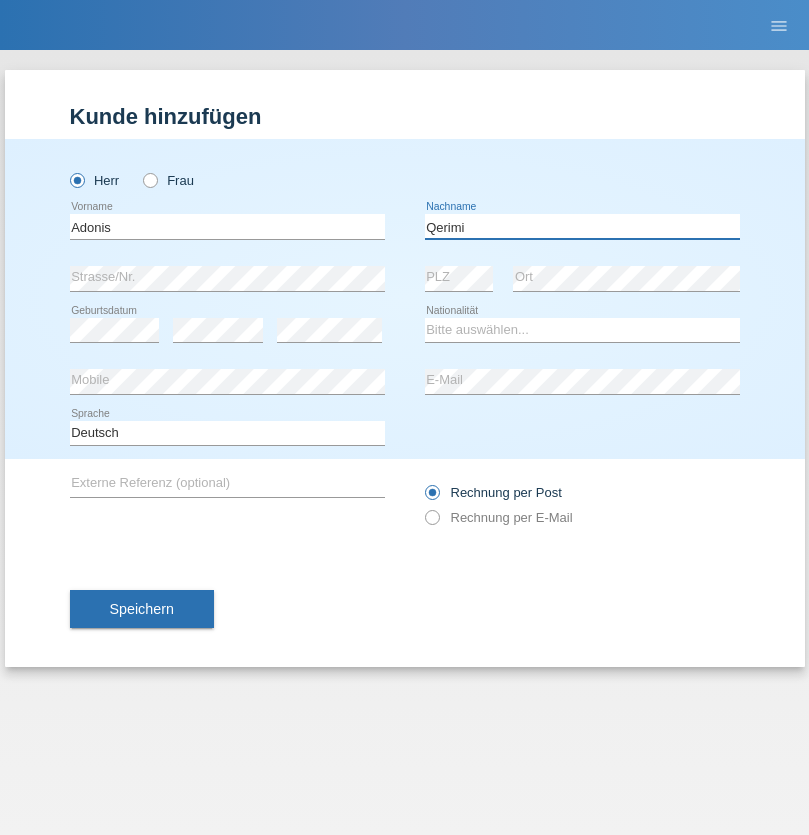 type on "Qerimi" 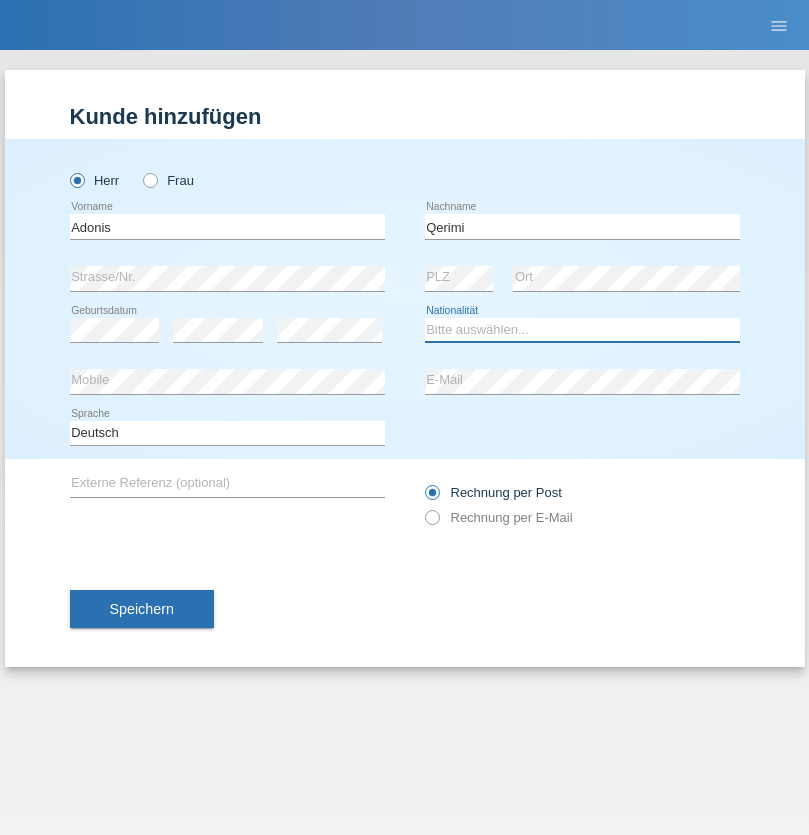 select on "XK" 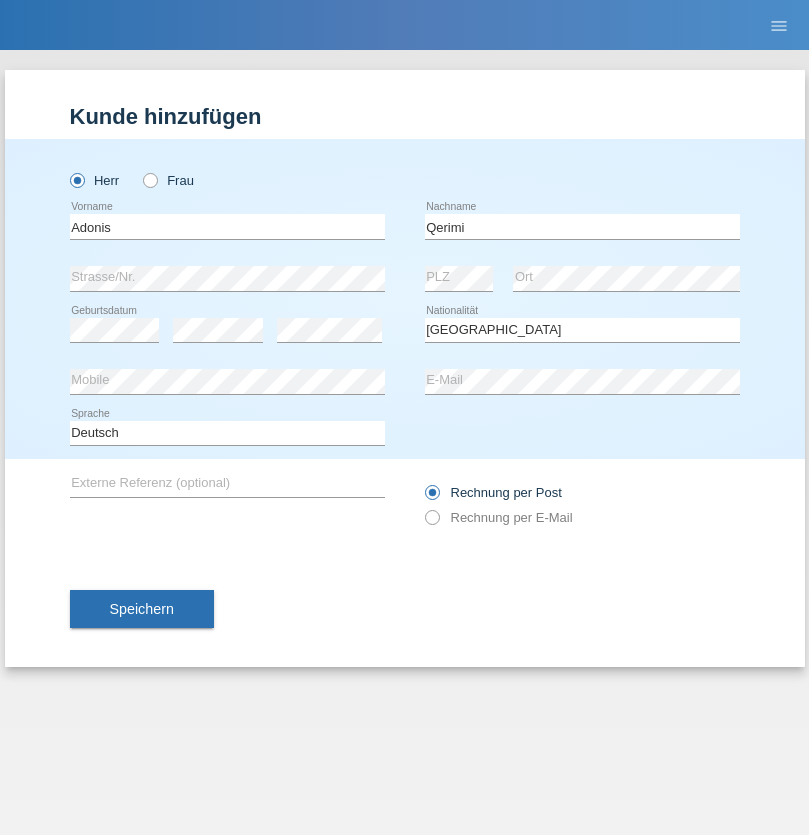 select on "C" 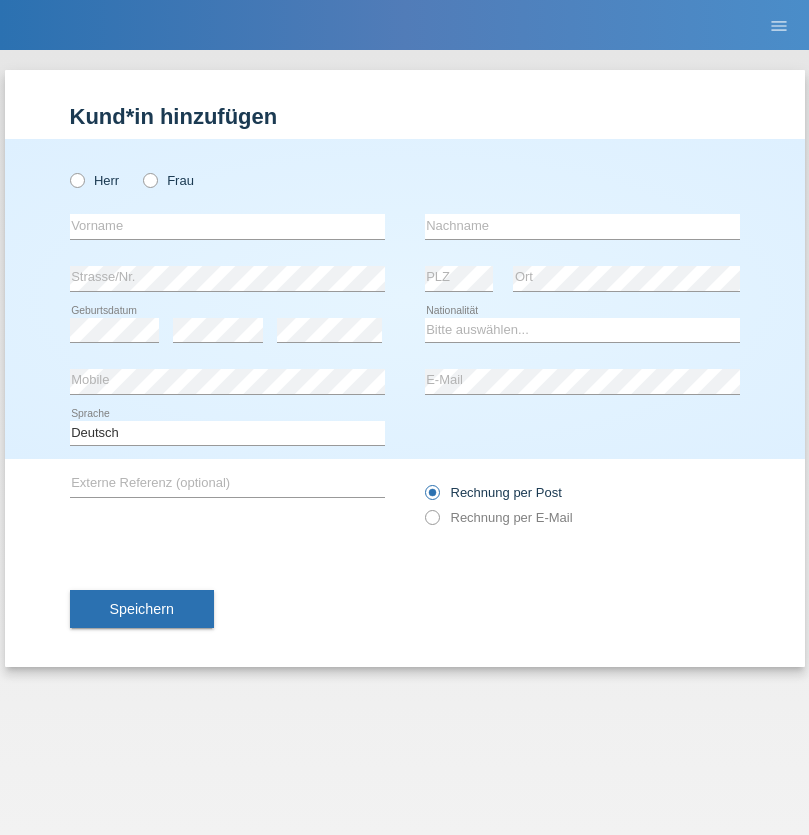 scroll, scrollTop: 0, scrollLeft: 0, axis: both 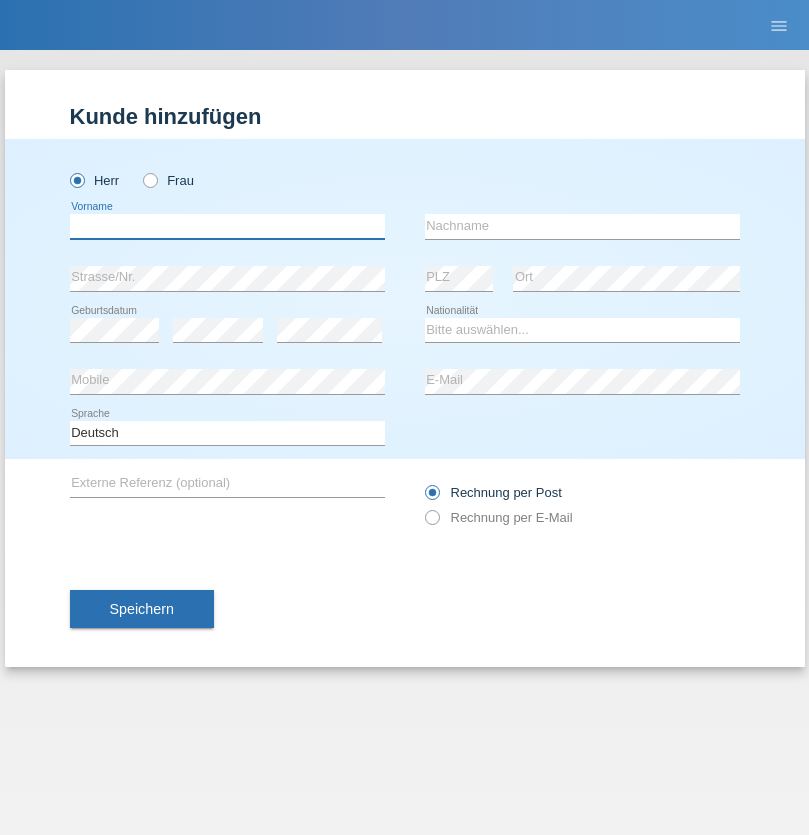 click at bounding box center (227, 226) 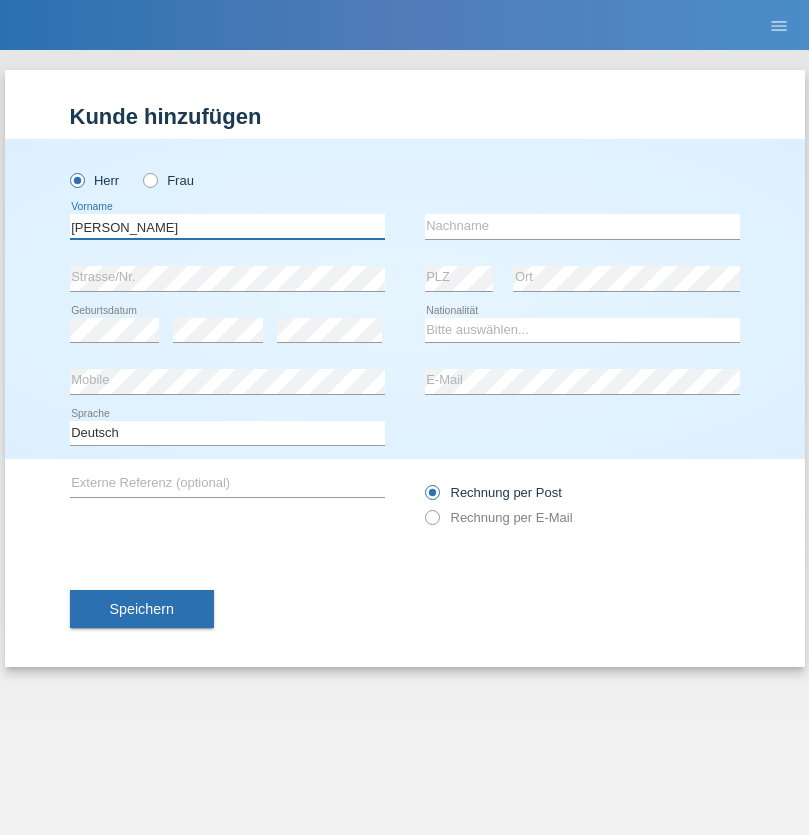 type on "Josef" 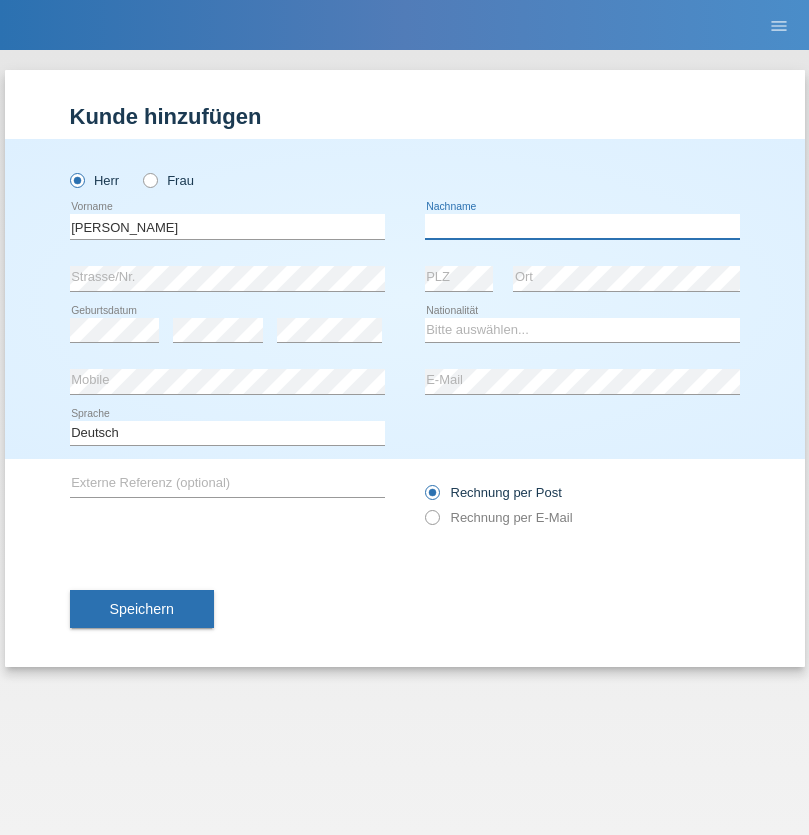 click at bounding box center [582, 226] 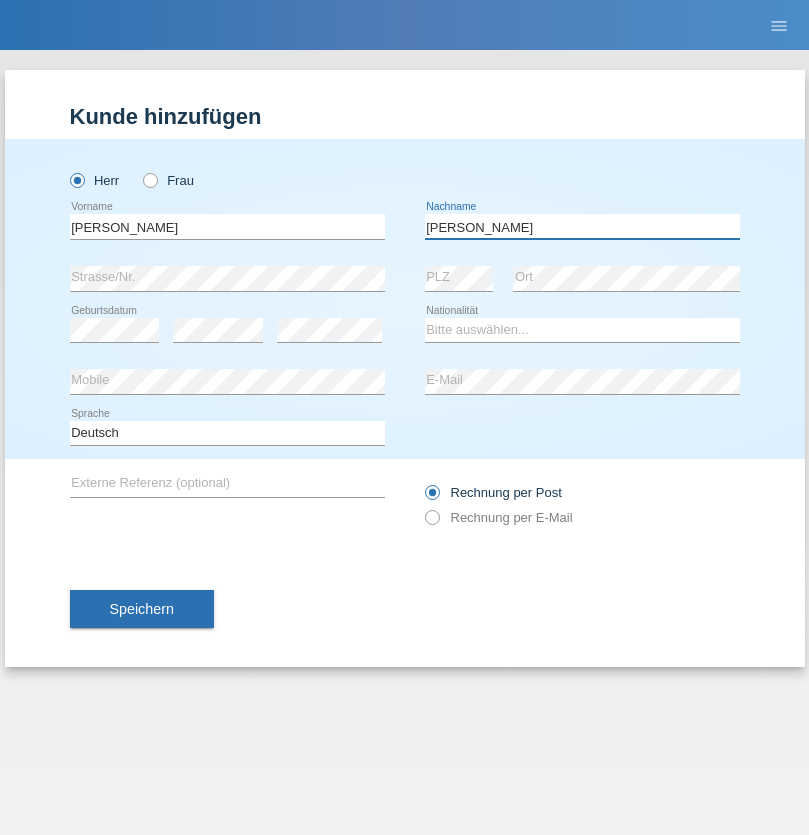 type on "[PERSON_NAME]" 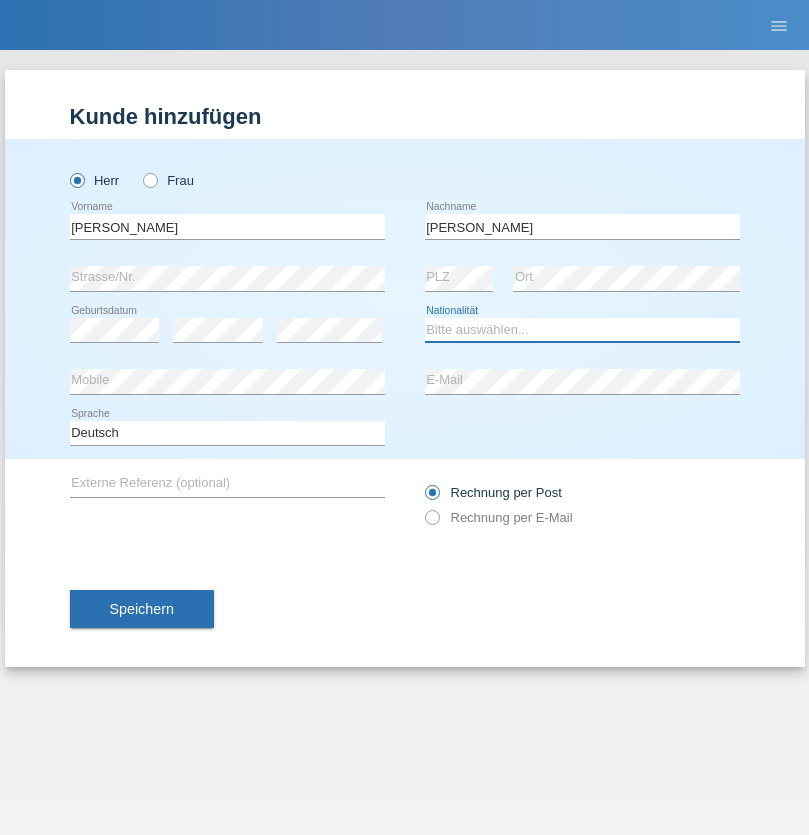 select on "CH" 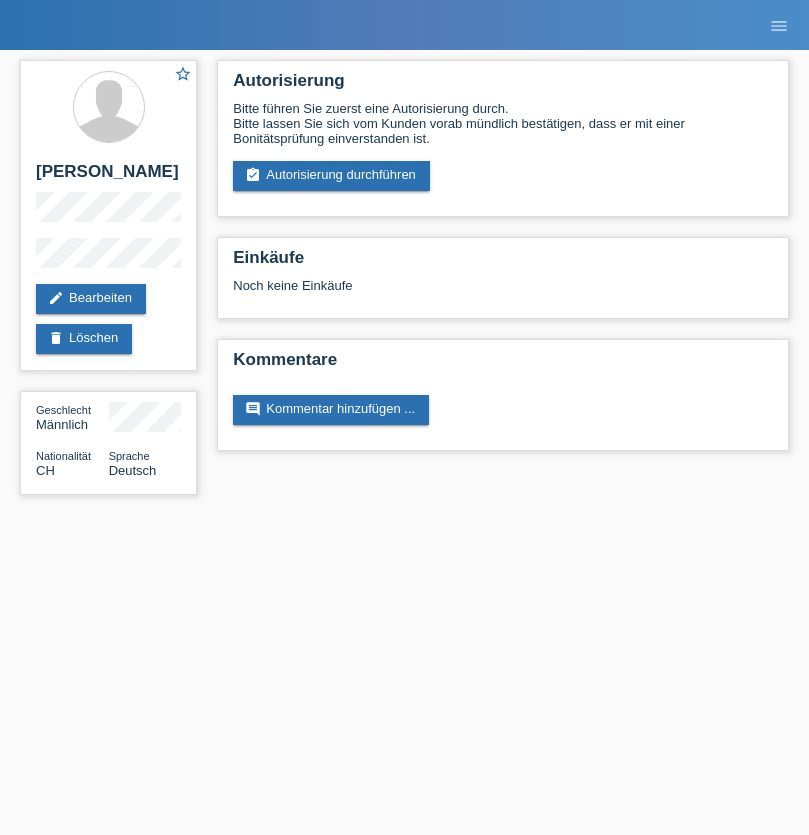 scroll, scrollTop: 0, scrollLeft: 0, axis: both 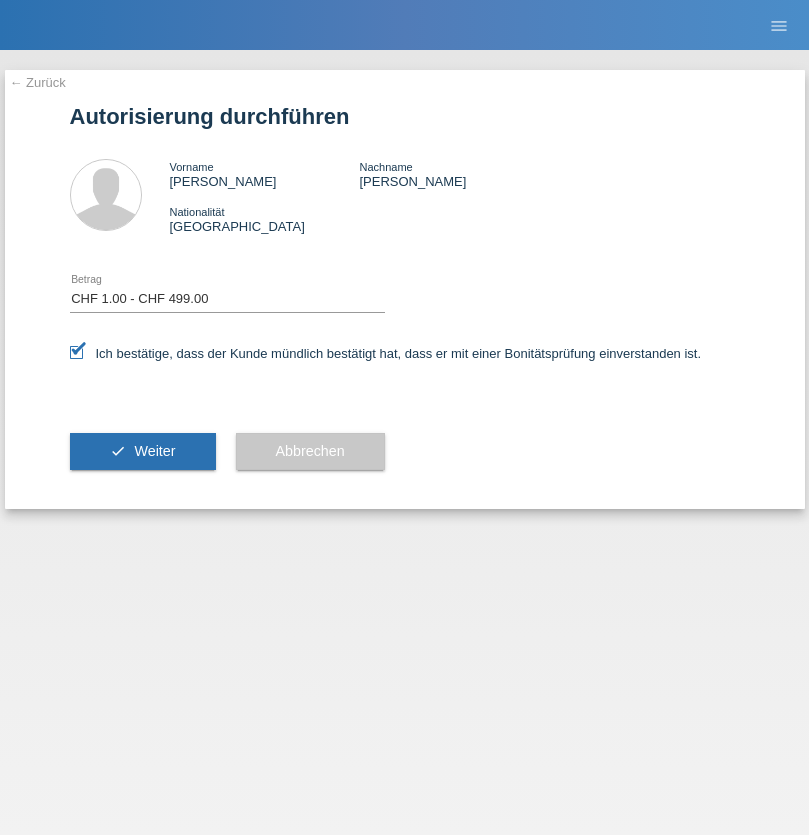 select on "1" 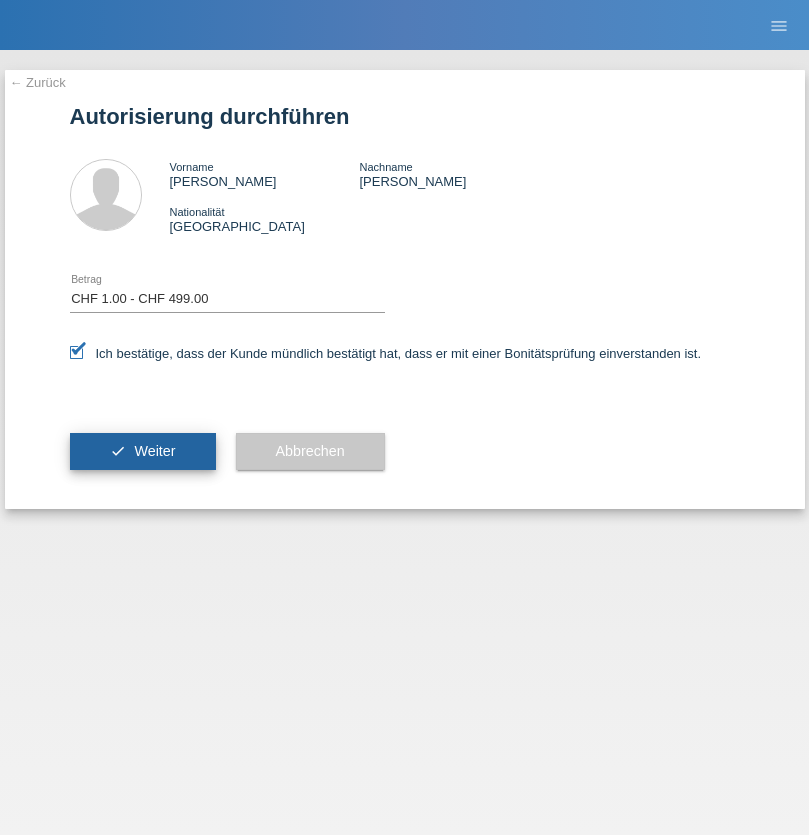 click on "Weiter" at bounding box center (154, 451) 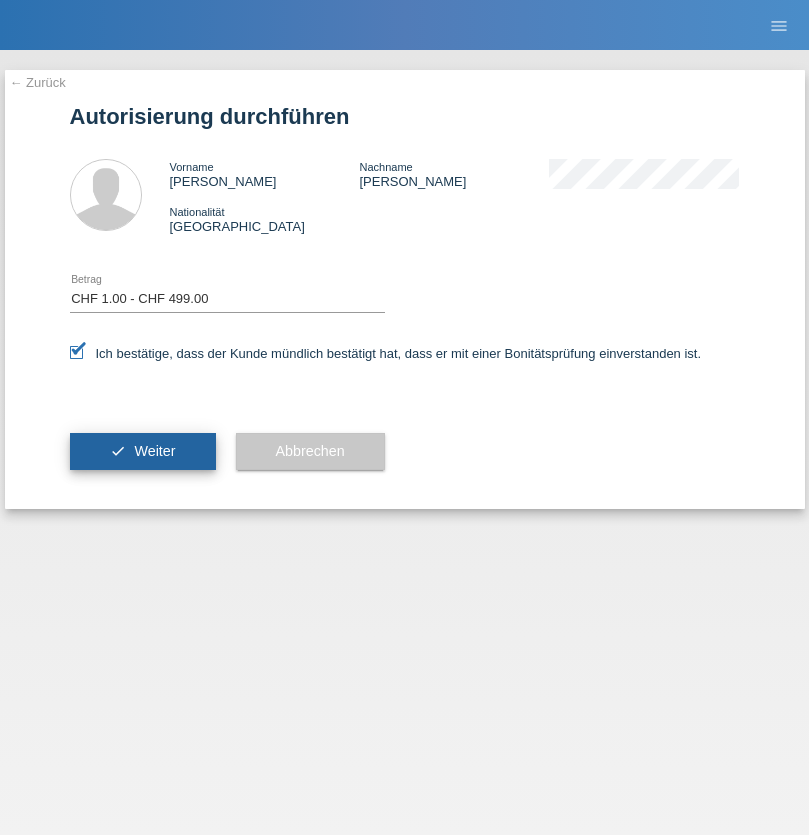 scroll, scrollTop: 0, scrollLeft: 0, axis: both 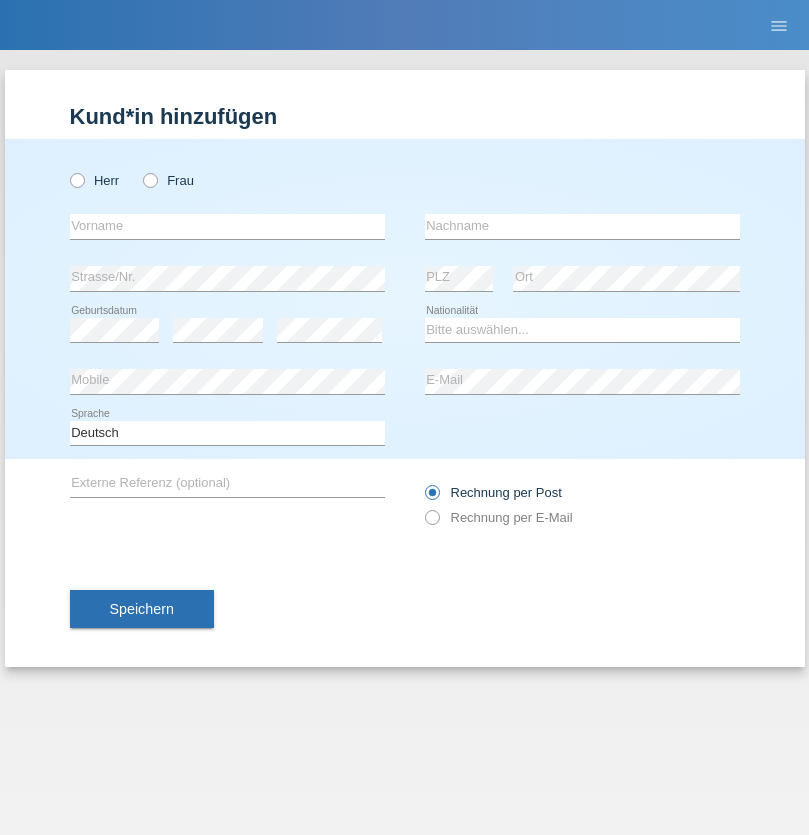 radio on "true" 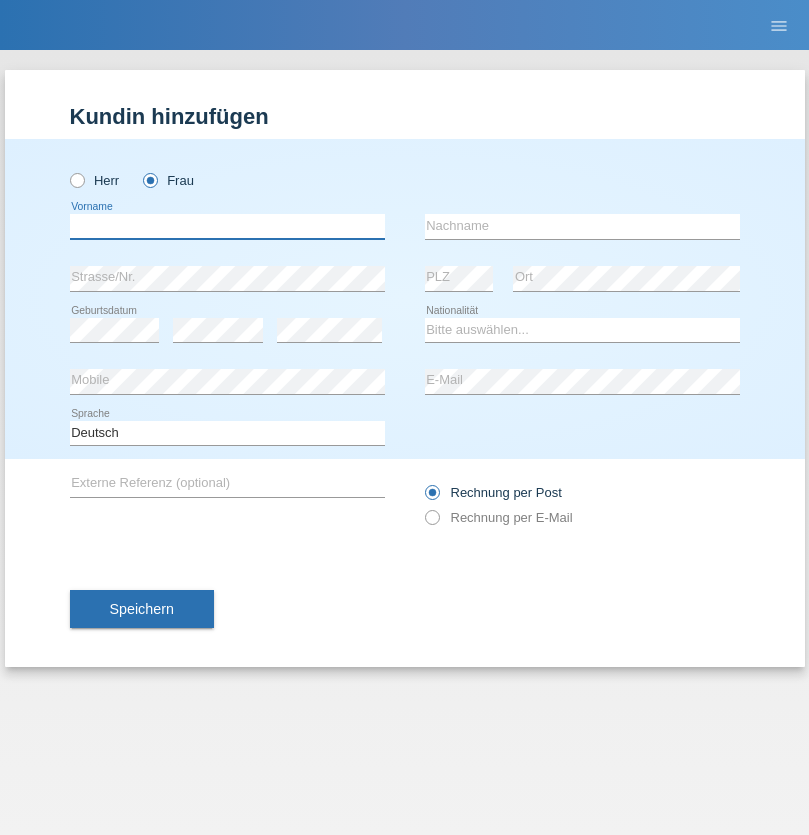click at bounding box center [227, 226] 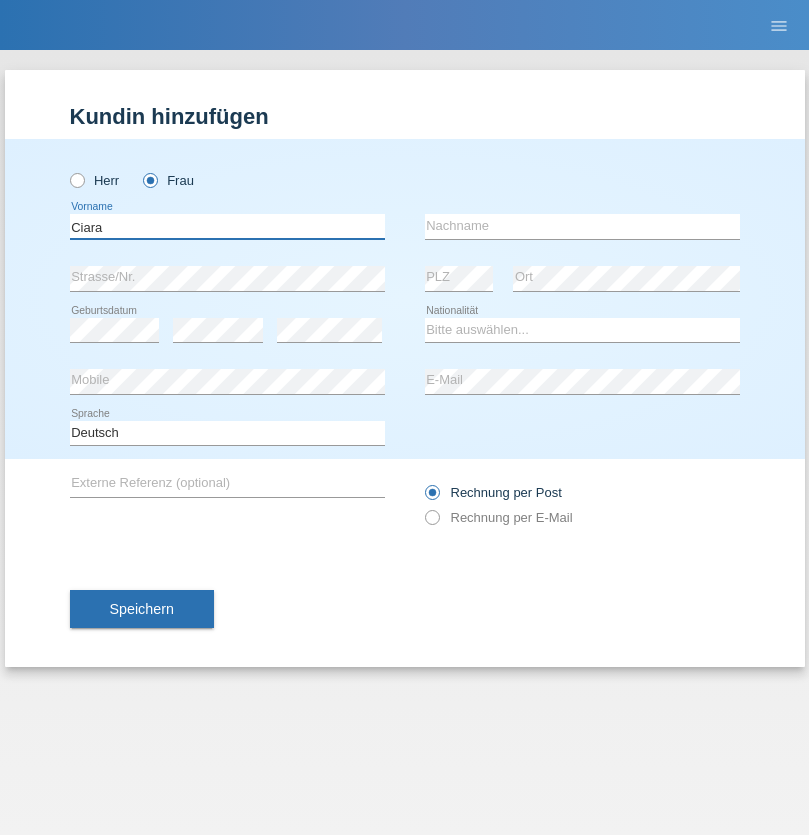 type on "Ciara" 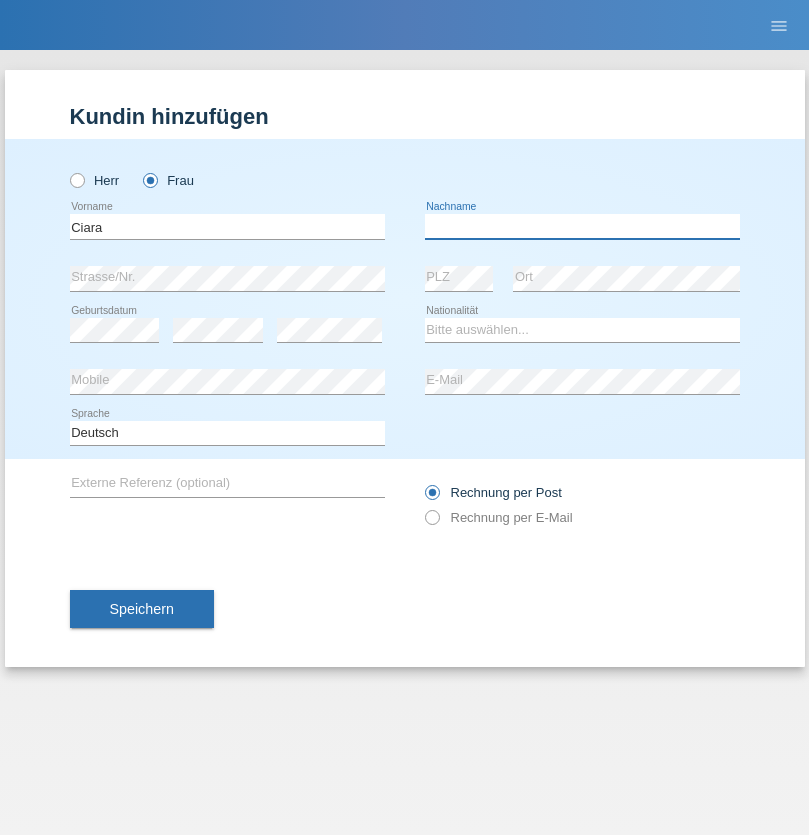 click at bounding box center [582, 226] 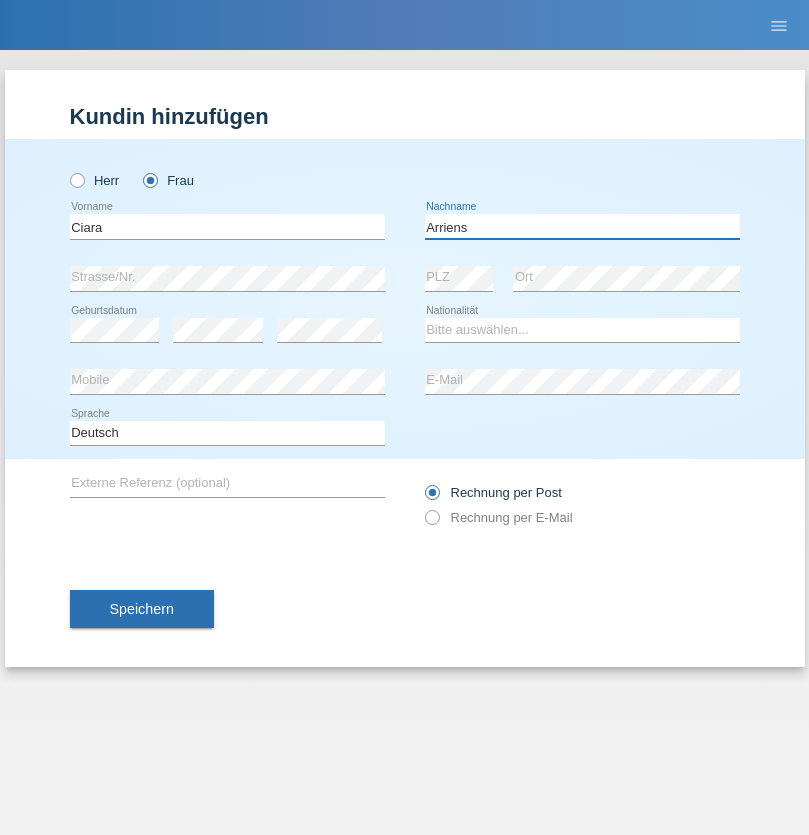 type on "Arriens" 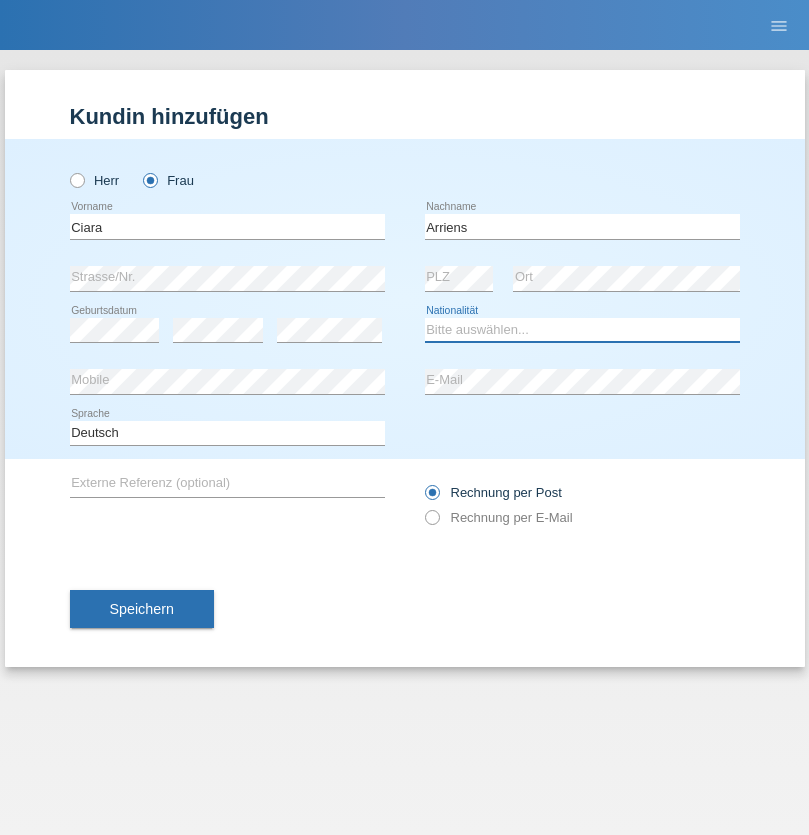 select on "CH" 